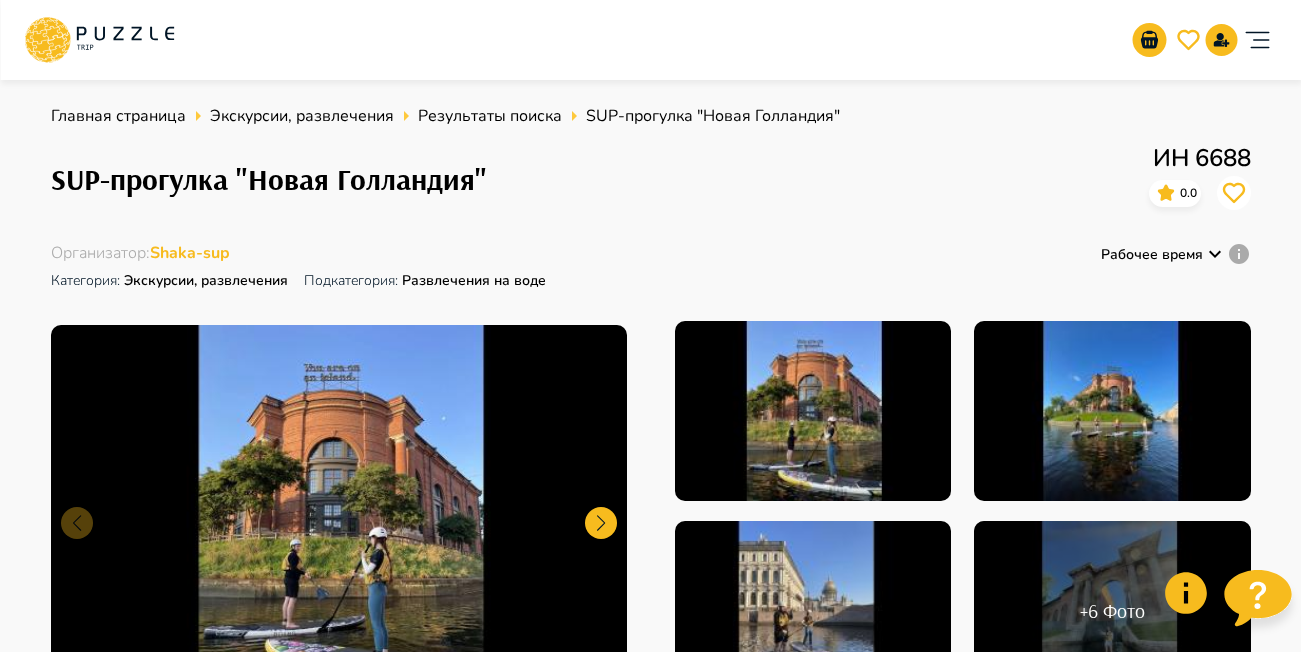 scroll, scrollTop: 200, scrollLeft: 0, axis: vertical 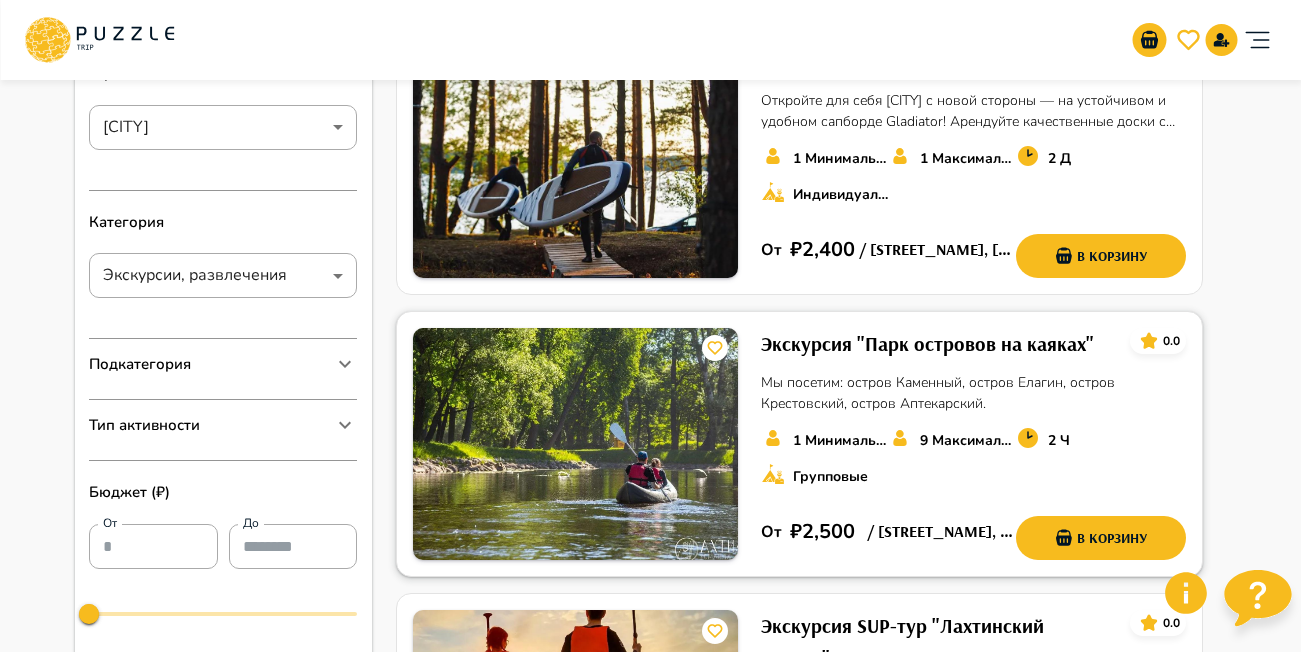 drag, startPoint x: 0, startPoint y: 0, endPoint x: 788, endPoint y: 348, distance: 861.42206 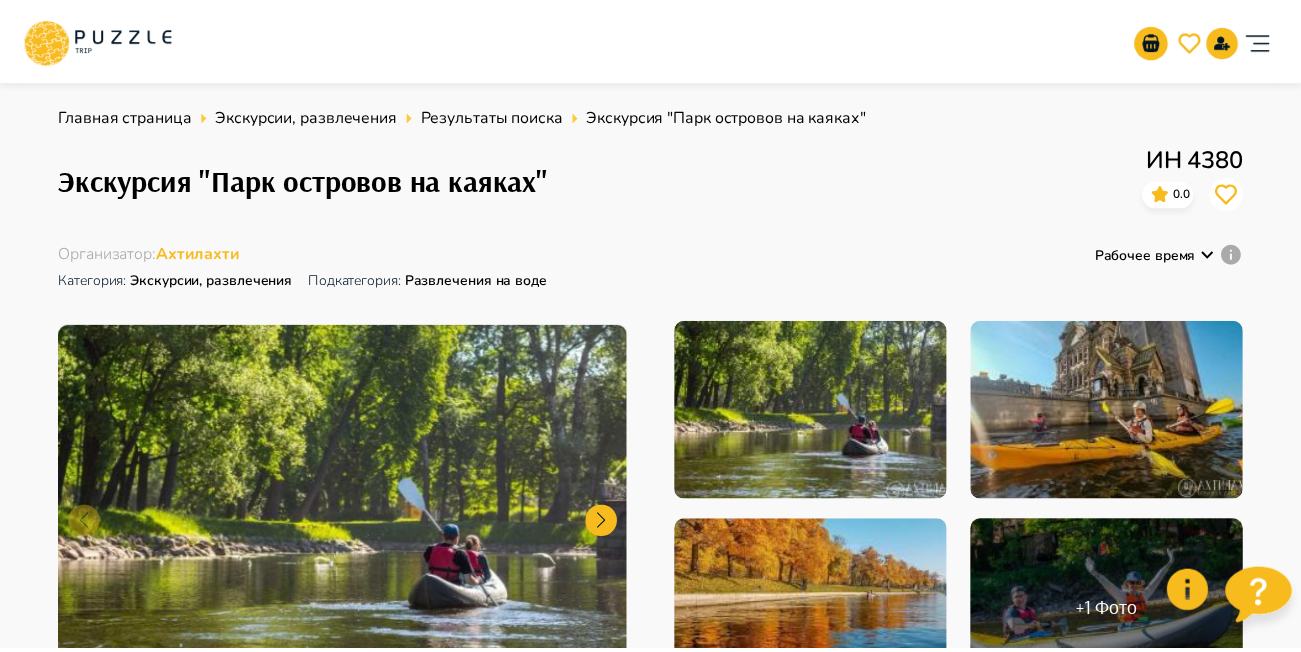scroll, scrollTop: 0, scrollLeft: 0, axis: both 